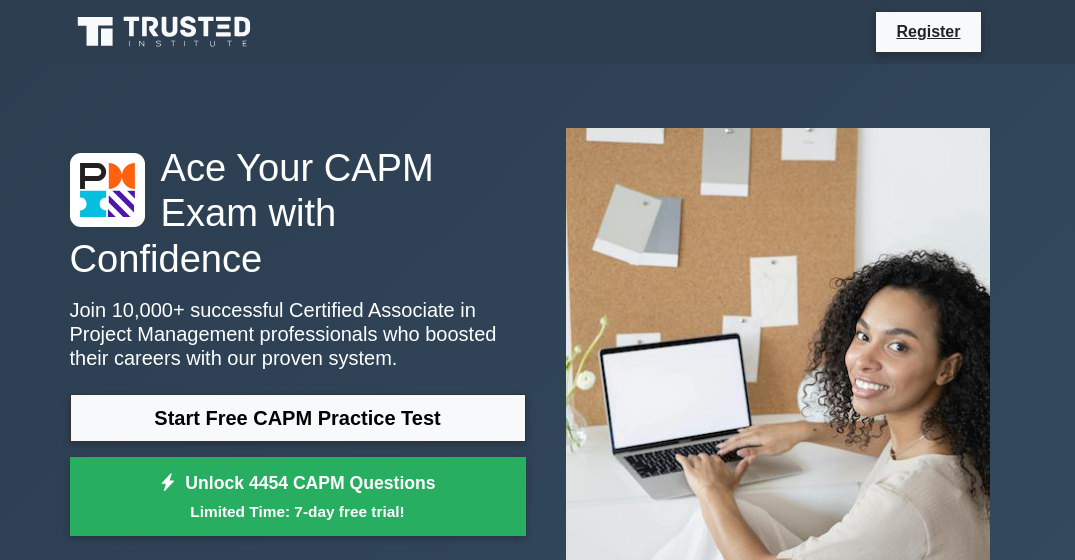 scroll, scrollTop: 920, scrollLeft: 0, axis: vertical 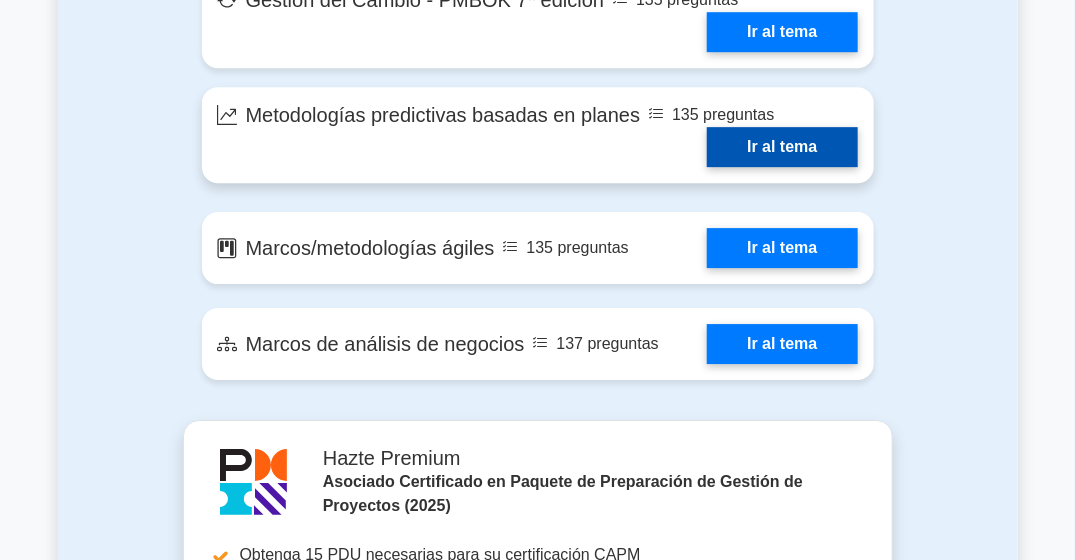 click on "Ir al tema" at bounding box center (782, 147) 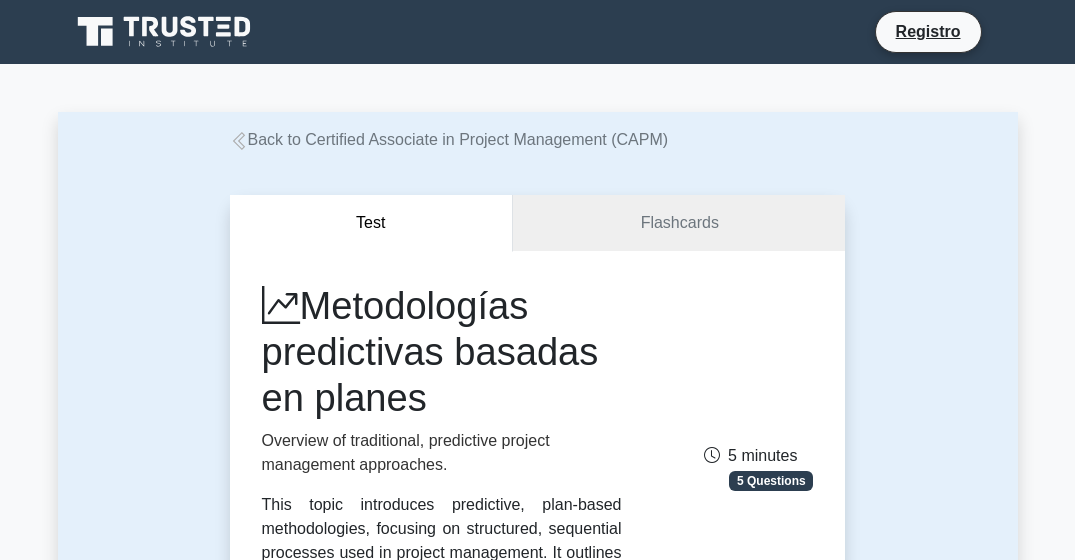 scroll, scrollTop: 0, scrollLeft: 0, axis: both 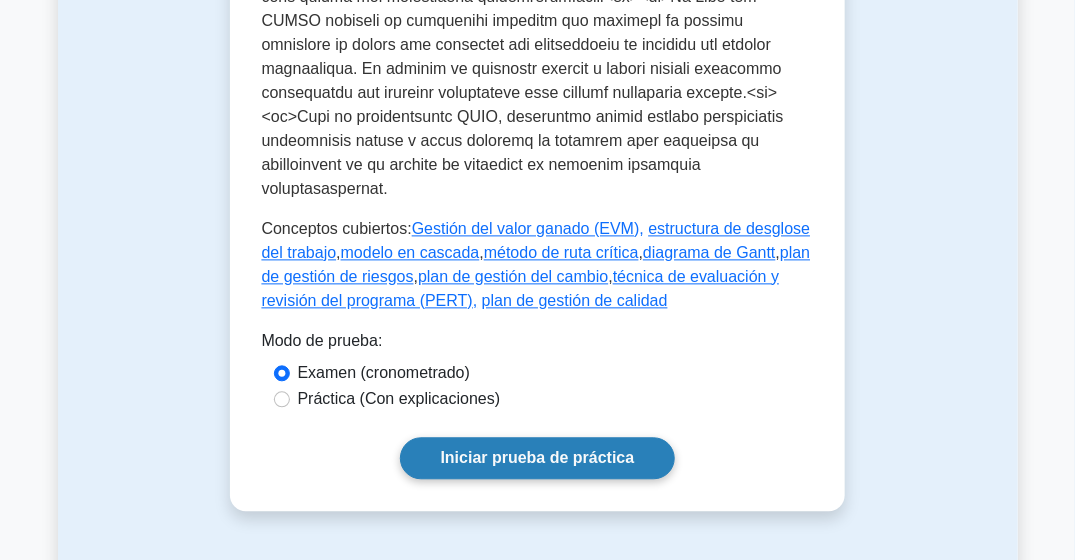 click on "Iniciar prueba de práctica" at bounding box center (538, 458) 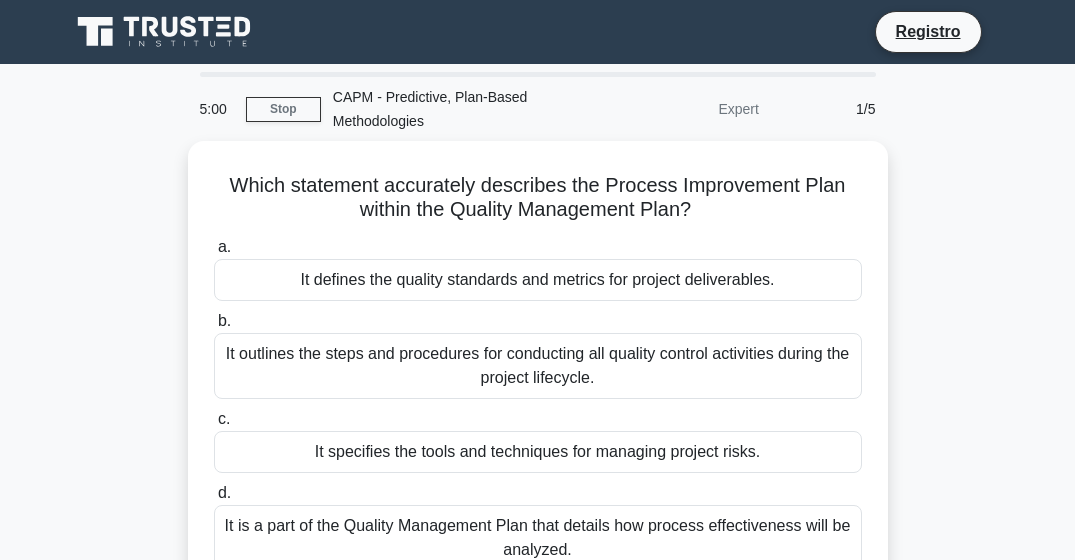 scroll, scrollTop: 0, scrollLeft: 0, axis: both 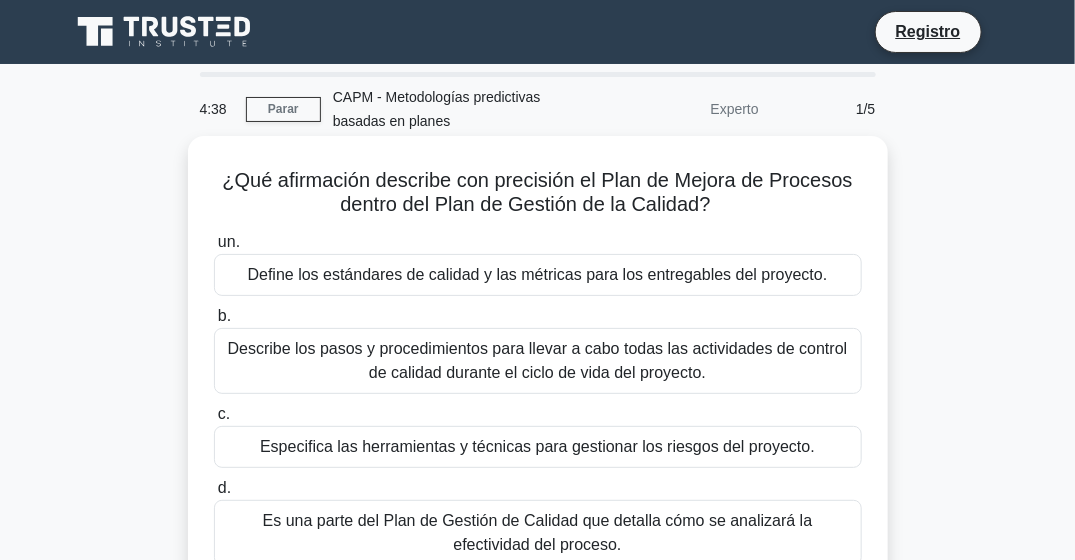 click on "Define los estándares de calidad y las métricas para los entregables del proyecto." at bounding box center (538, 275) 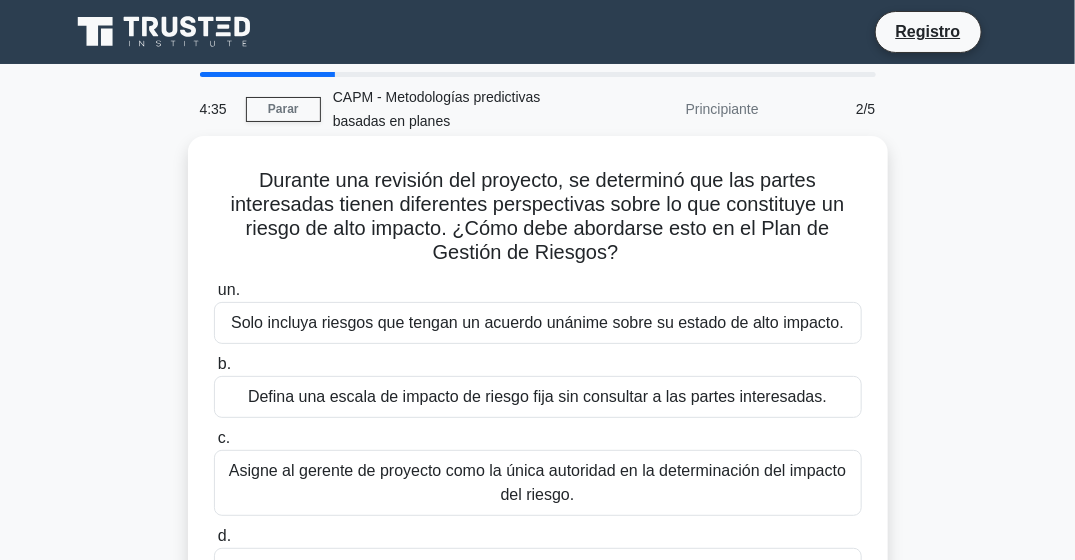 click on "Solo incluya riesgos que tengan un acuerdo unánime sobre su estado de alto impacto." at bounding box center (538, 323) 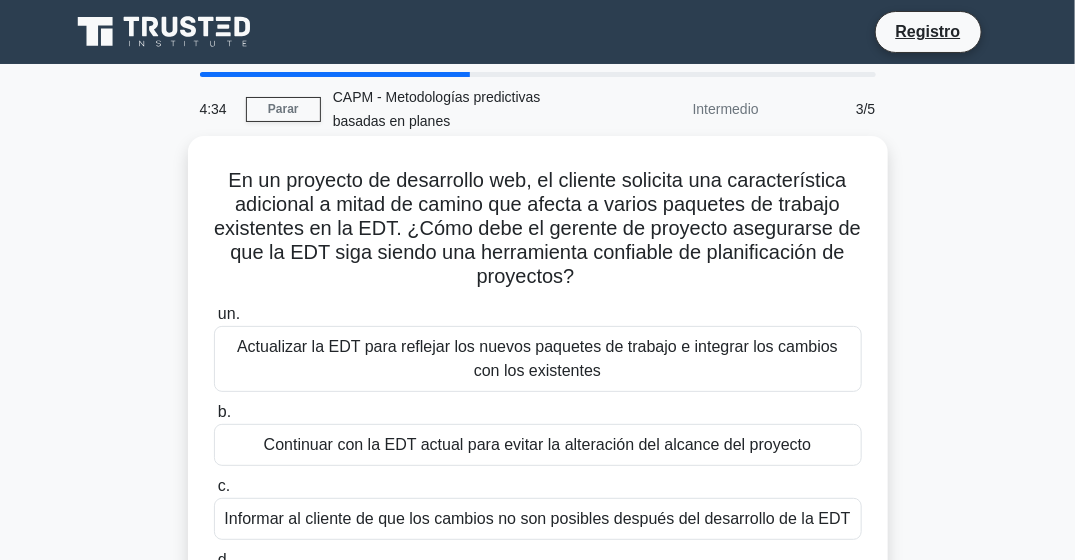 click on "Actualizar la EDT para reflejar los nuevos paquetes de trabajo e integrar los cambios con los existentes" at bounding box center [538, 359] 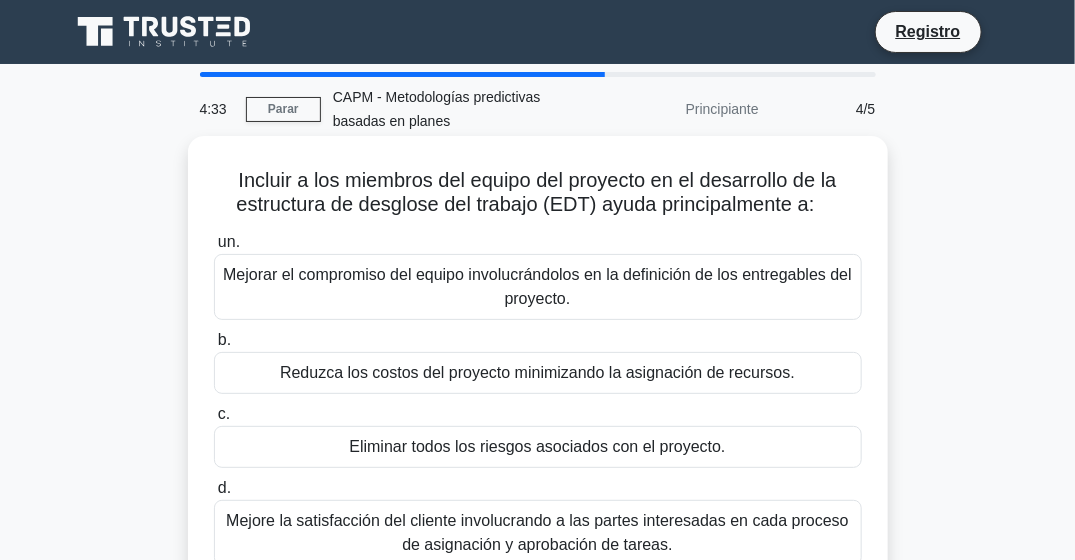 click on "Mejorar el compromiso del equipo involucrándolos en la definición de los entregables del proyecto." at bounding box center (538, 287) 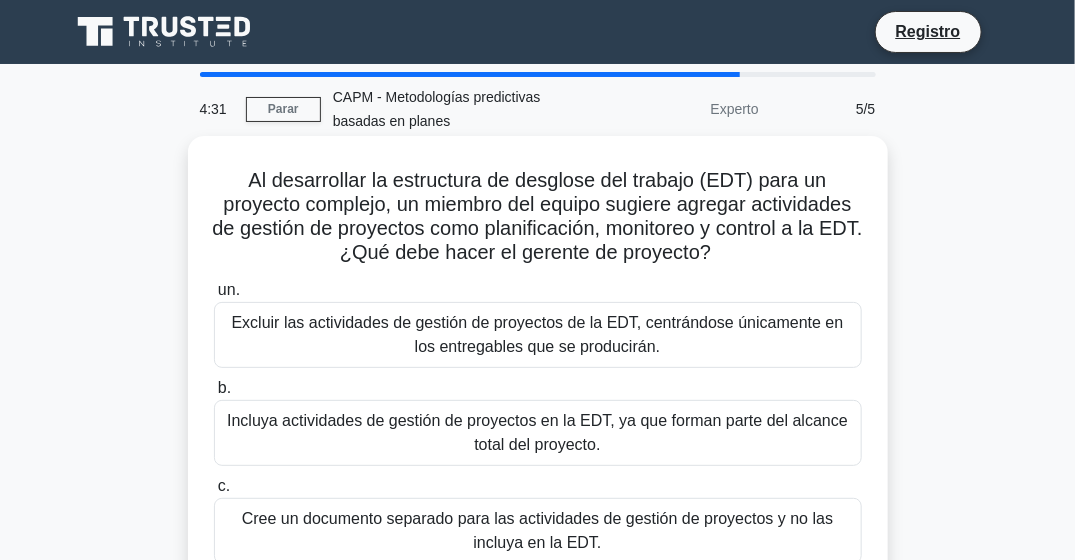 click on "Excluir las actividades de gestión de proyectos de la EDT, centrándose únicamente en los entregables que se producirán." at bounding box center (538, 335) 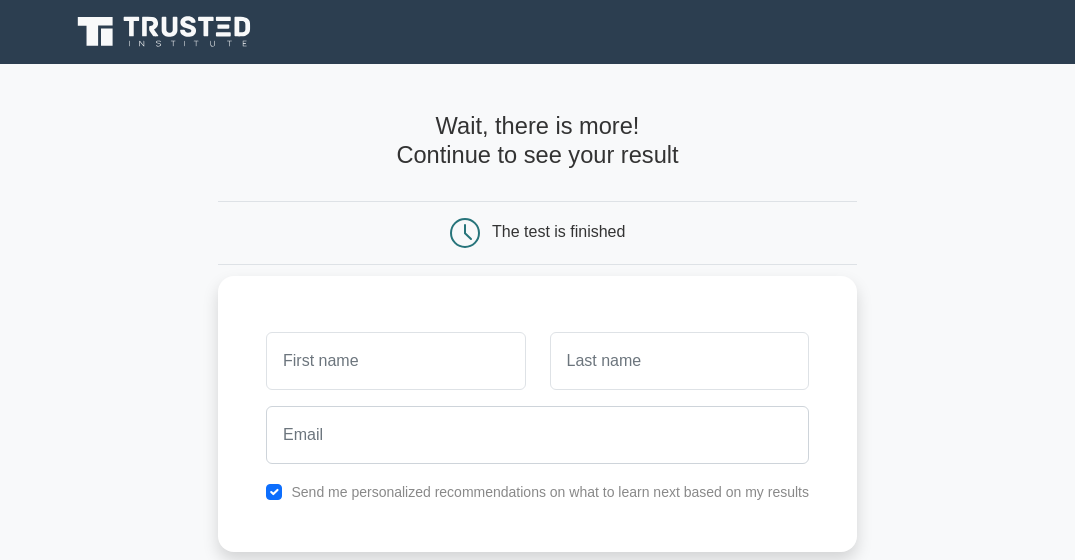 scroll, scrollTop: 0, scrollLeft: 0, axis: both 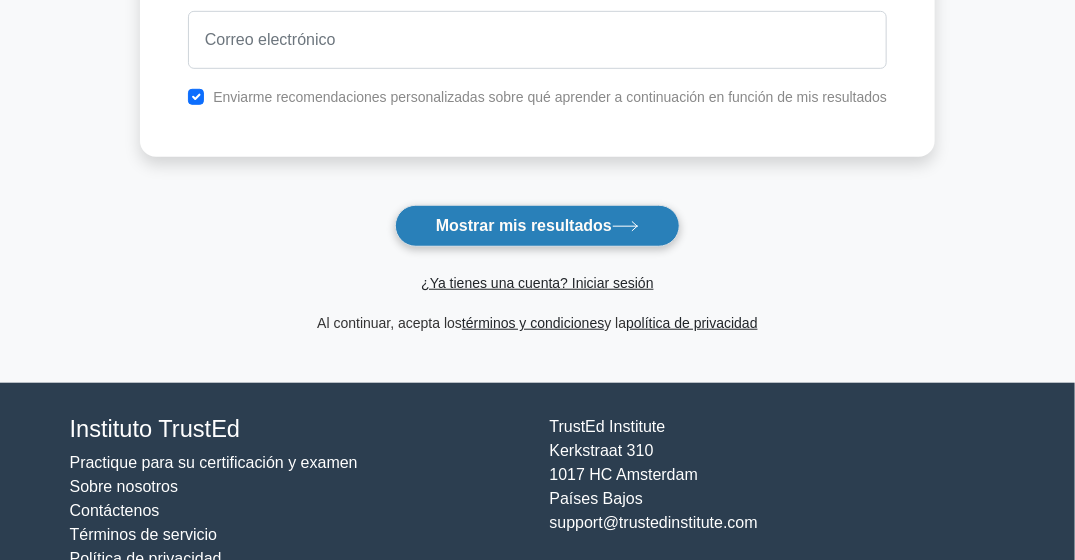 click on "Mostrar mis resultados" at bounding box center (524, 225) 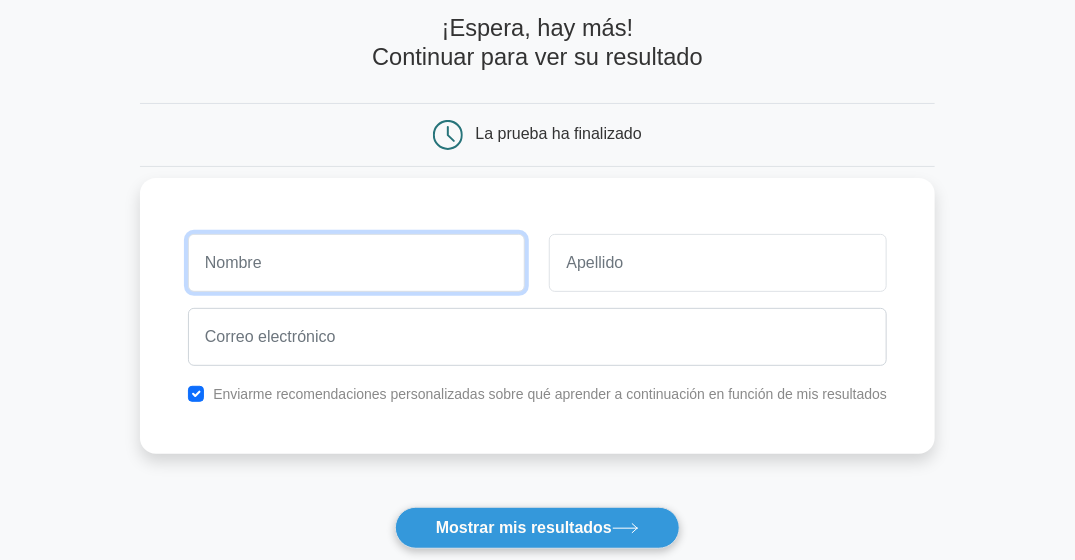 scroll, scrollTop: 85, scrollLeft: 0, axis: vertical 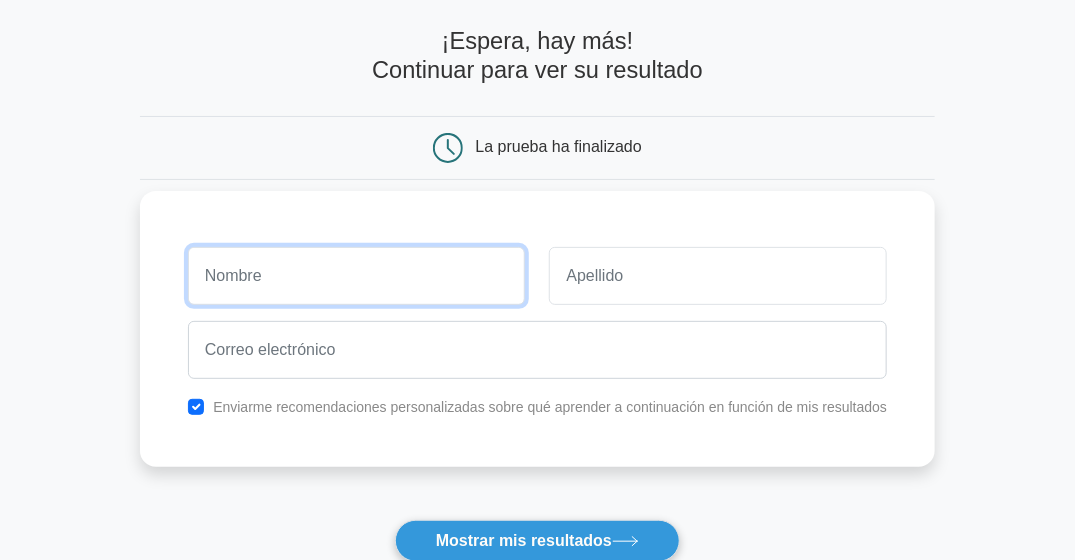 click at bounding box center [357, 276] 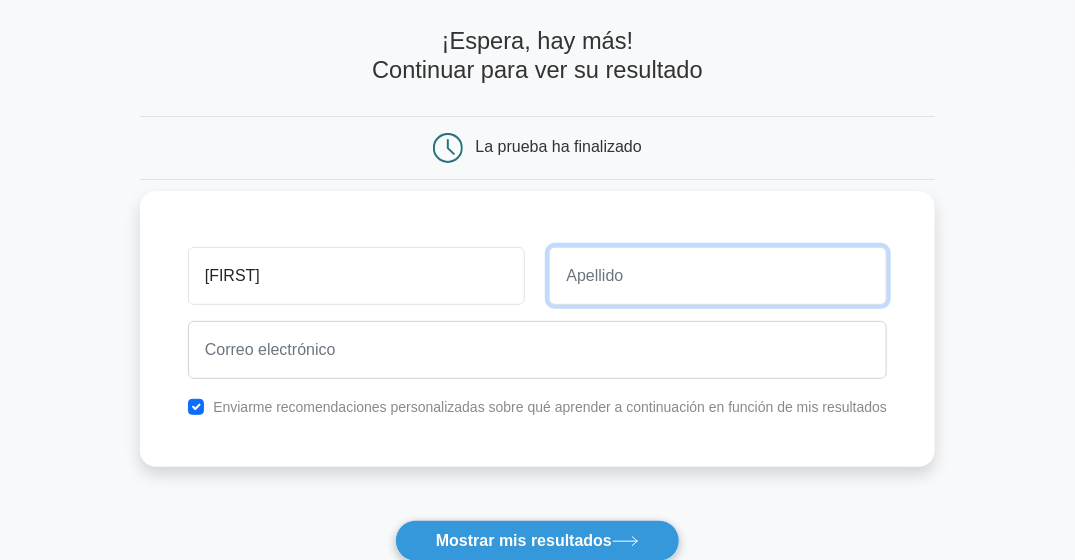 click at bounding box center (718, 276) 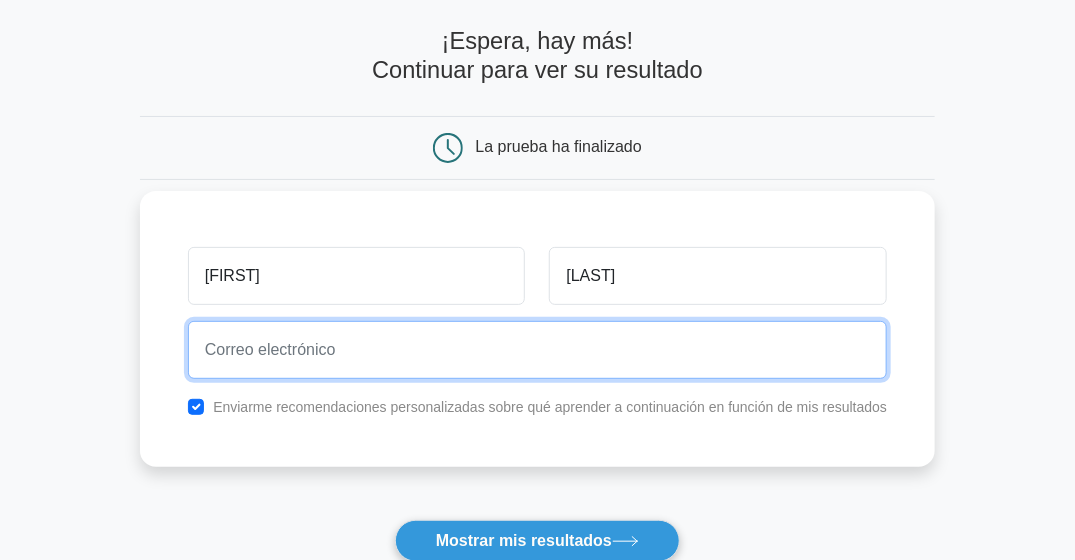 click at bounding box center (537, 350) 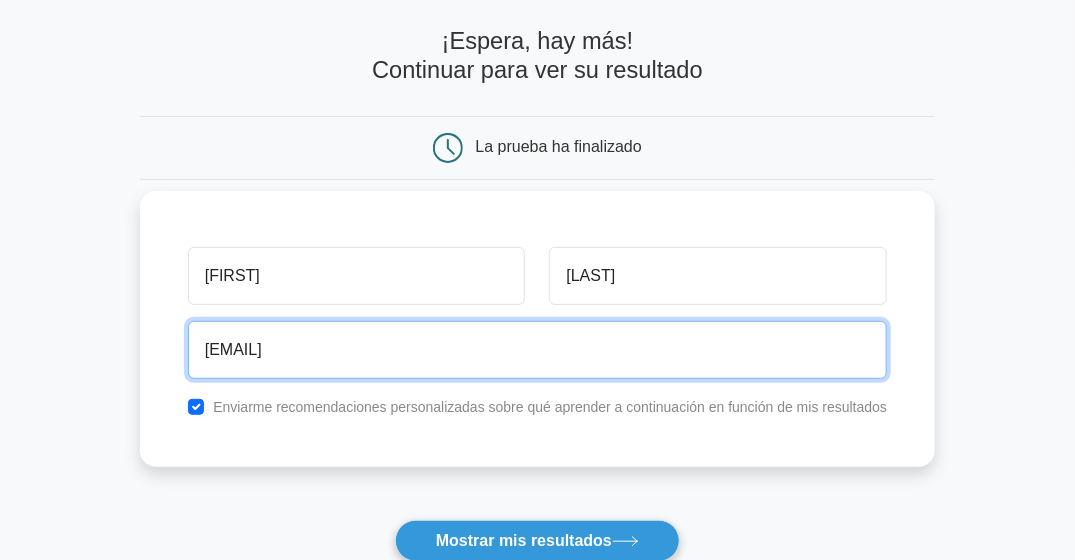 type on "ivan.clarence@yahoo.com" 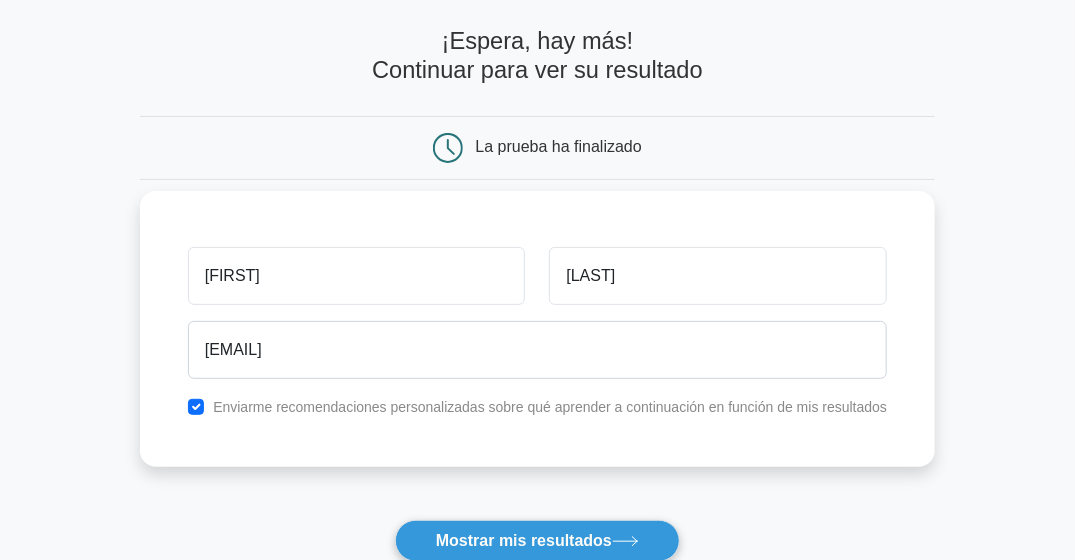 click on "Ivan
Clarence
ivan.clarence@yahoo.com
Enviarme recomendaciones personalizadas sobre qué aprender a continuación en función de mis resultados" at bounding box center [537, 329] 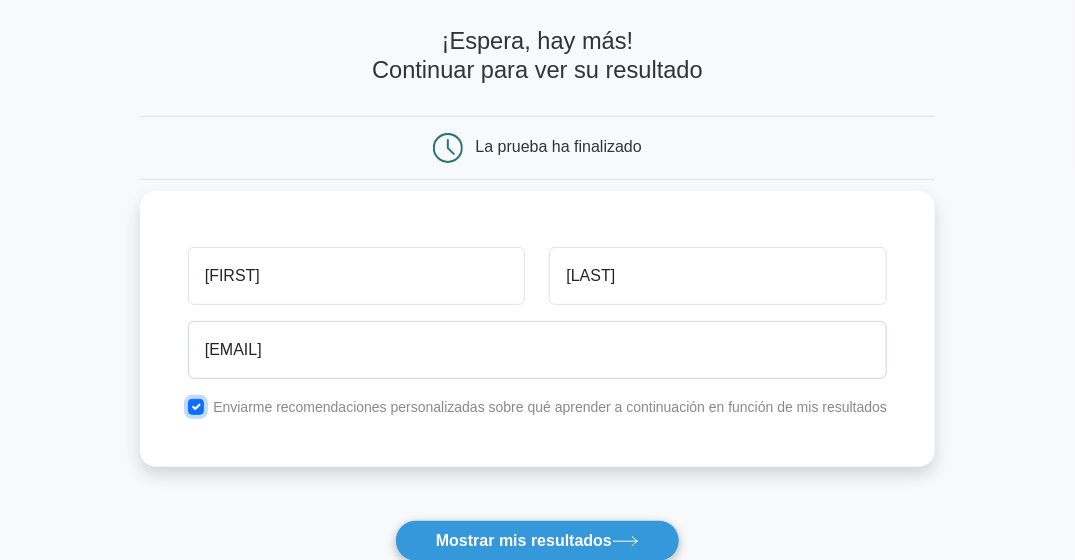 click at bounding box center (196, 407) 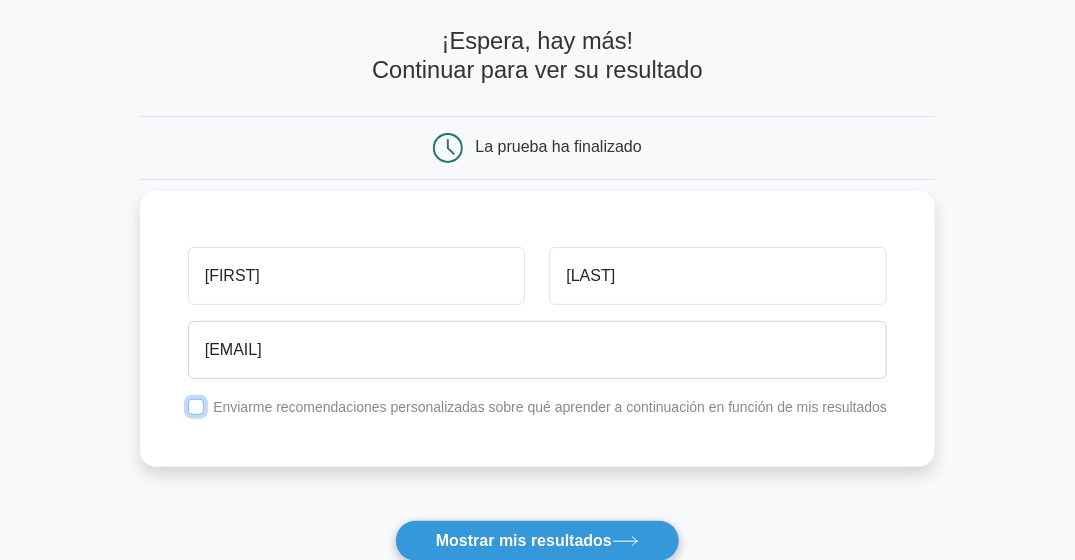 click at bounding box center (196, 407) 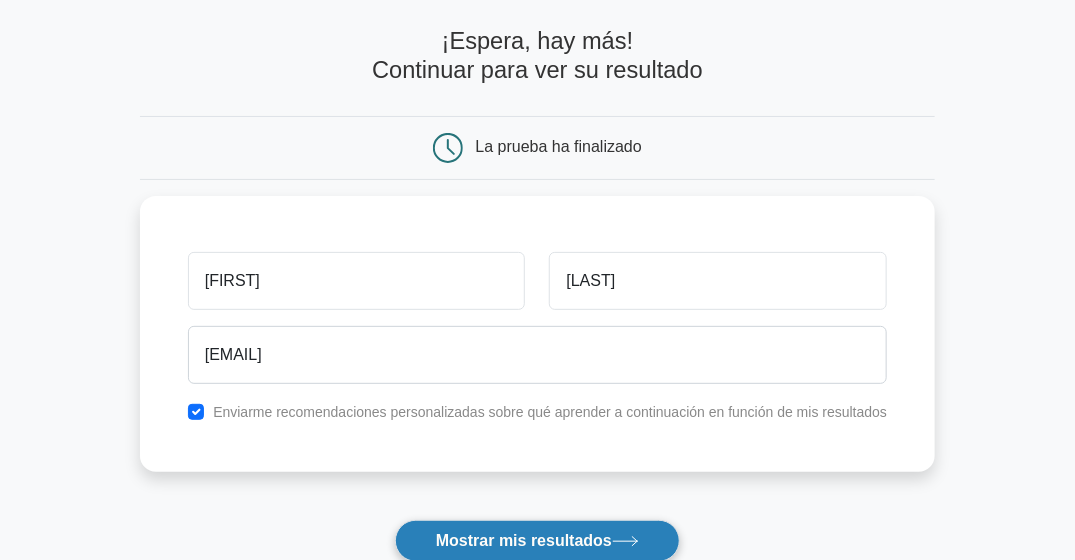click on "Mostrar mis resultados" at bounding box center [524, 540] 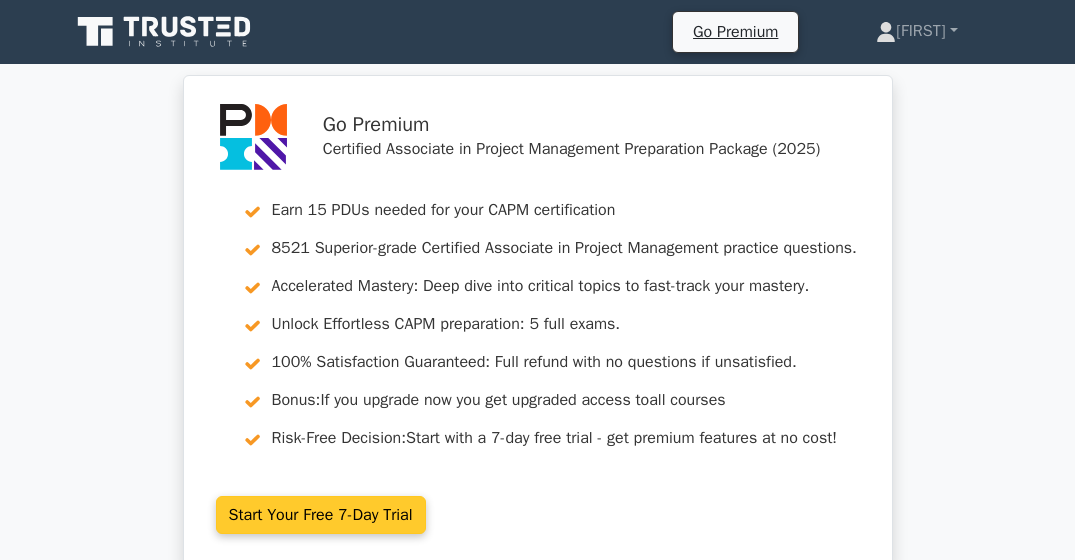scroll, scrollTop: 0, scrollLeft: 0, axis: both 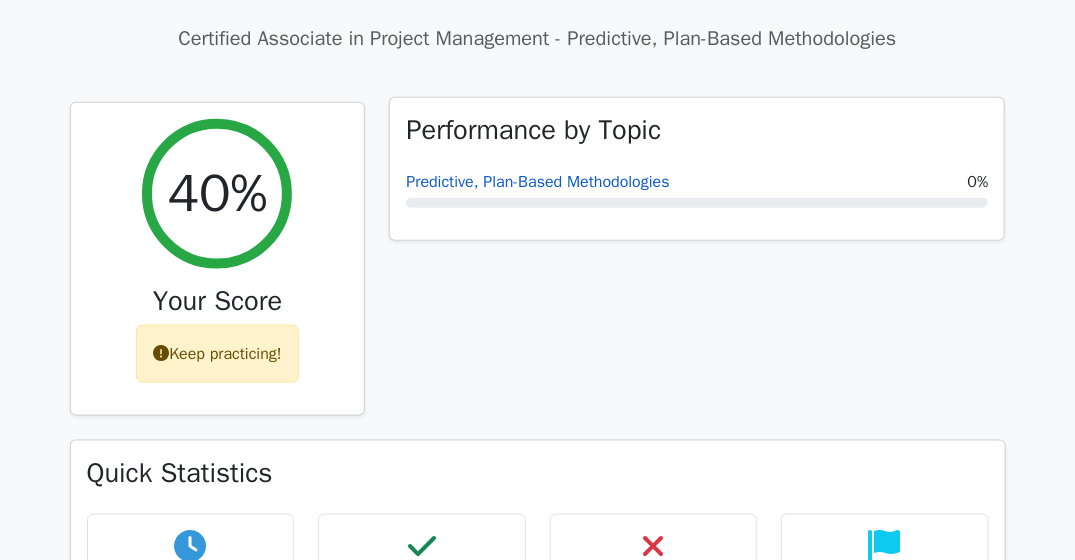 click on "Predictive, Plan-Based Methodologies" at bounding box center [537, 182] 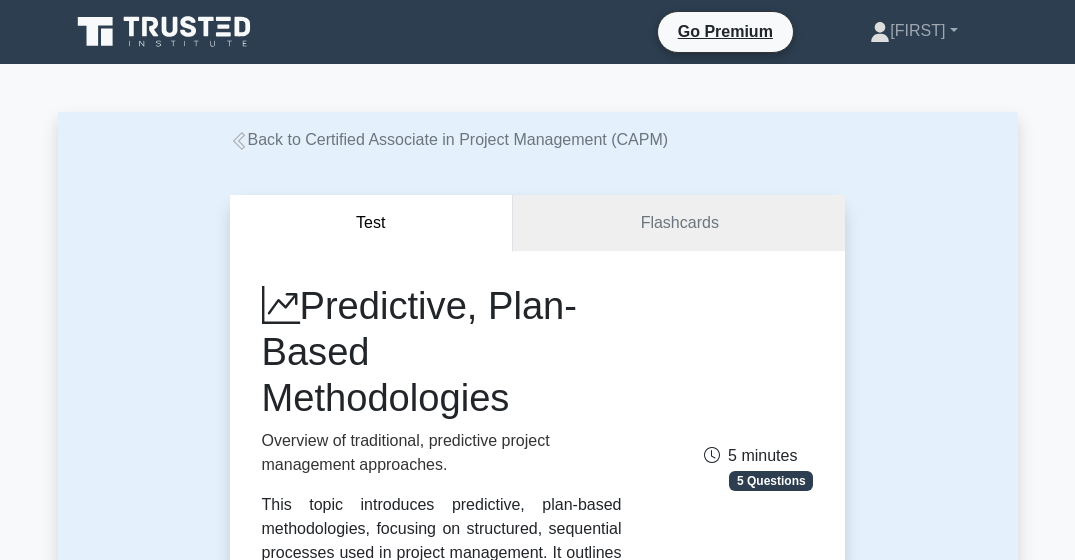 scroll, scrollTop: 0, scrollLeft: 0, axis: both 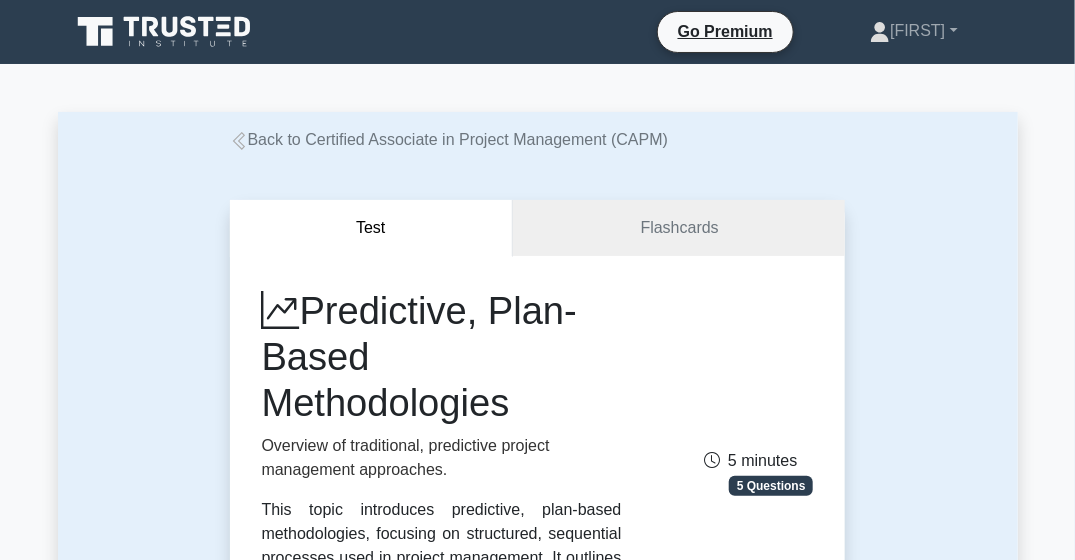 click on "Back to Certified Associate in Project Management (CAPM)" at bounding box center [449, 139] 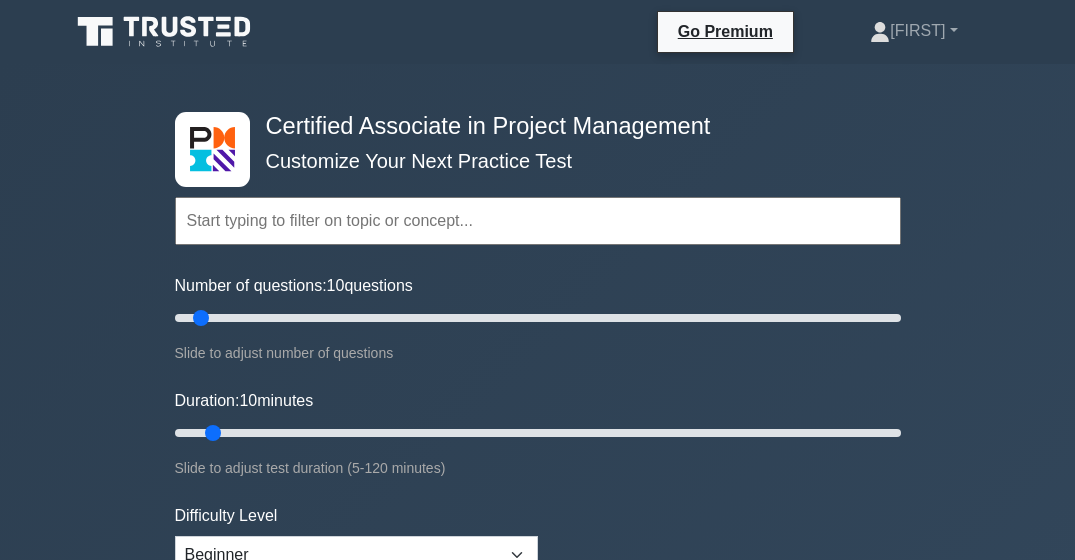 scroll, scrollTop: 0, scrollLeft: 0, axis: both 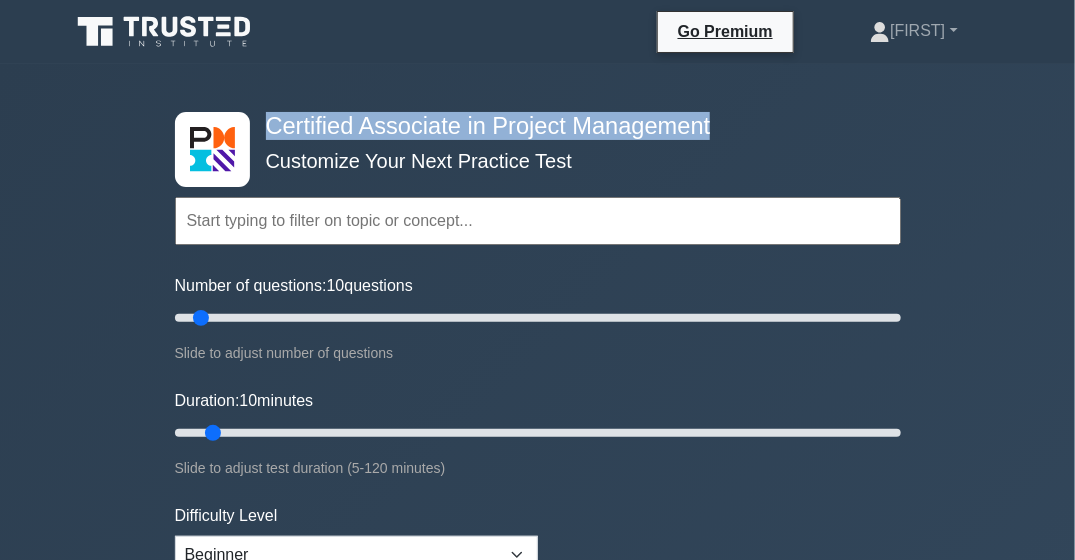 drag, startPoint x: 272, startPoint y: 128, endPoint x: 722, endPoint y: 130, distance: 450.00446 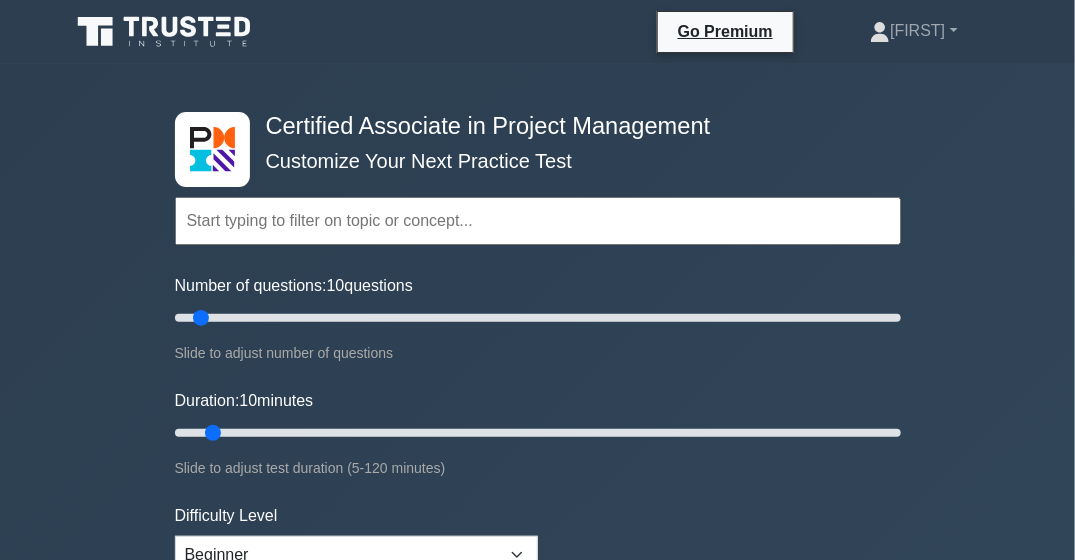 click on "Certified Associate in Project Management
Customize Your Next Practice Test
Topics
Project Scope Management
Project Time Management
Project Cost Management
Project Quality Management
Project Risk Management
Project Integration Management
Project Communication Management" at bounding box center (537, 692) 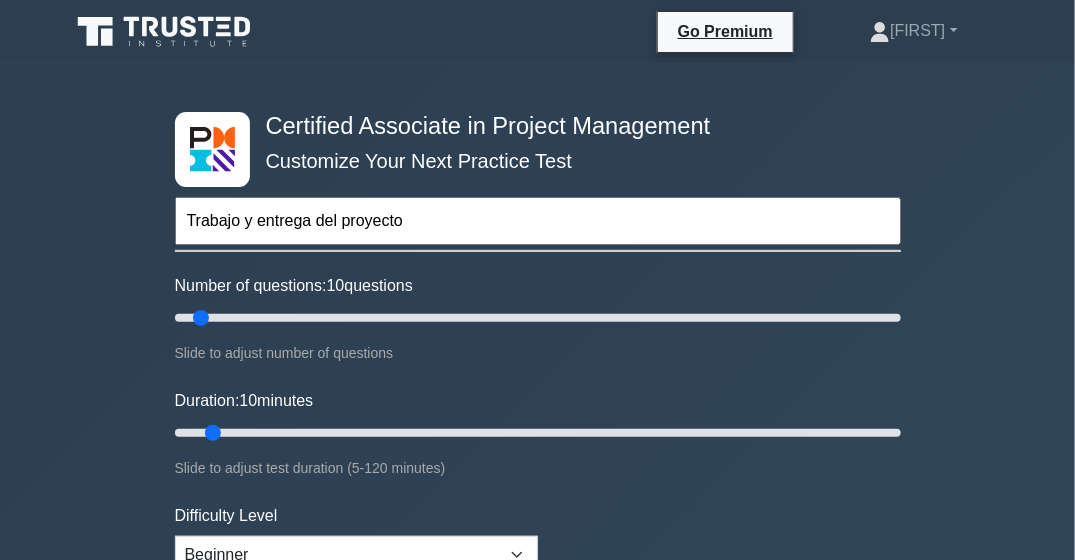 type on "Trabajo y entrega del proyecto" 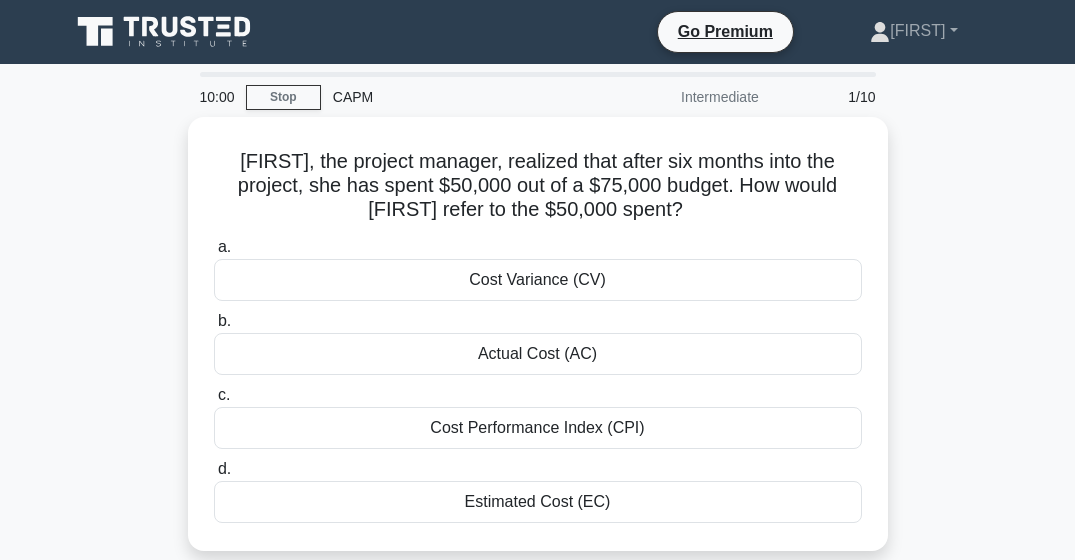 scroll, scrollTop: 0, scrollLeft: 0, axis: both 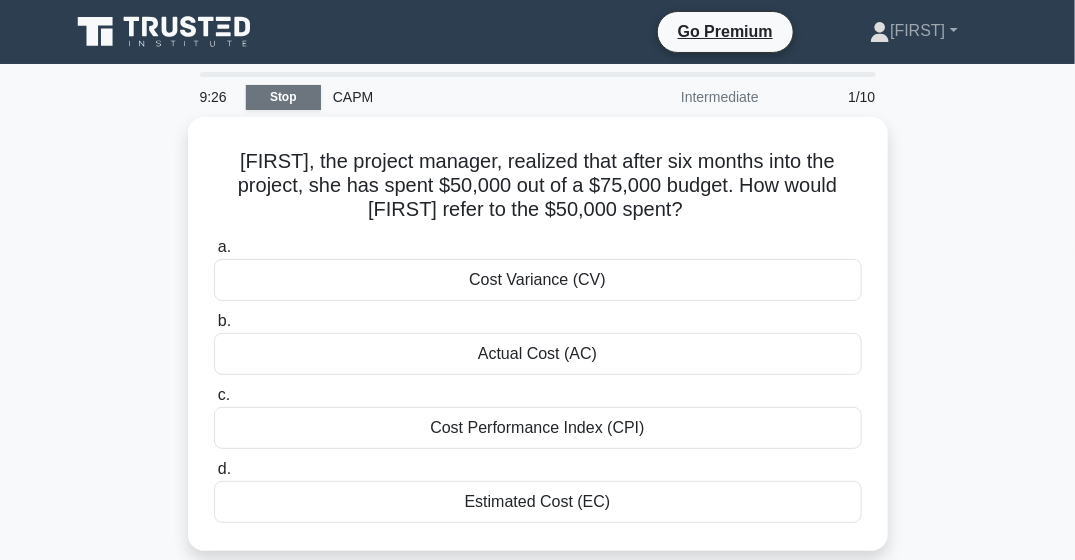 click on "Stop" at bounding box center [283, 97] 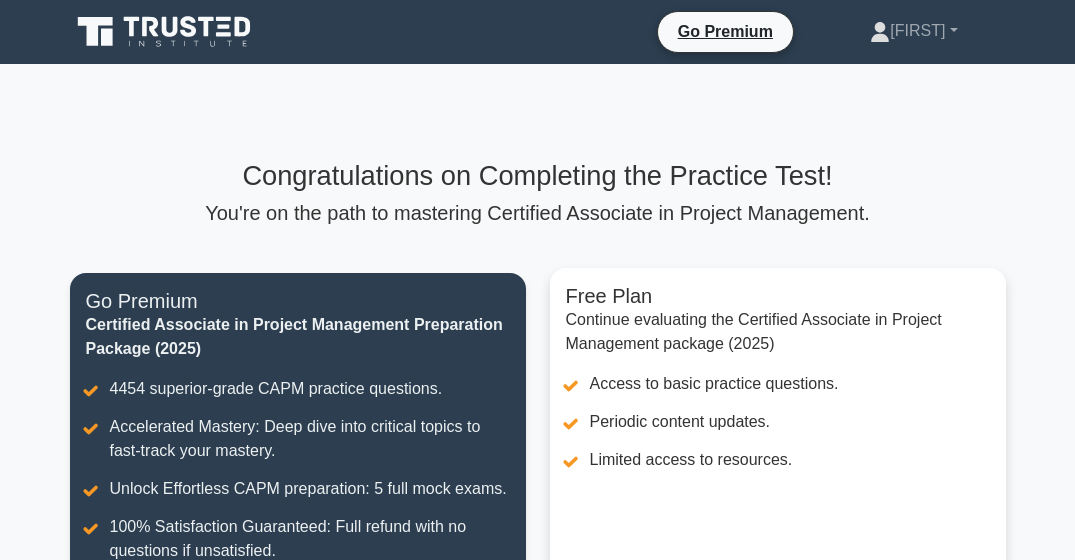 scroll, scrollTop: 0, scrollLeft: 0, axis: both 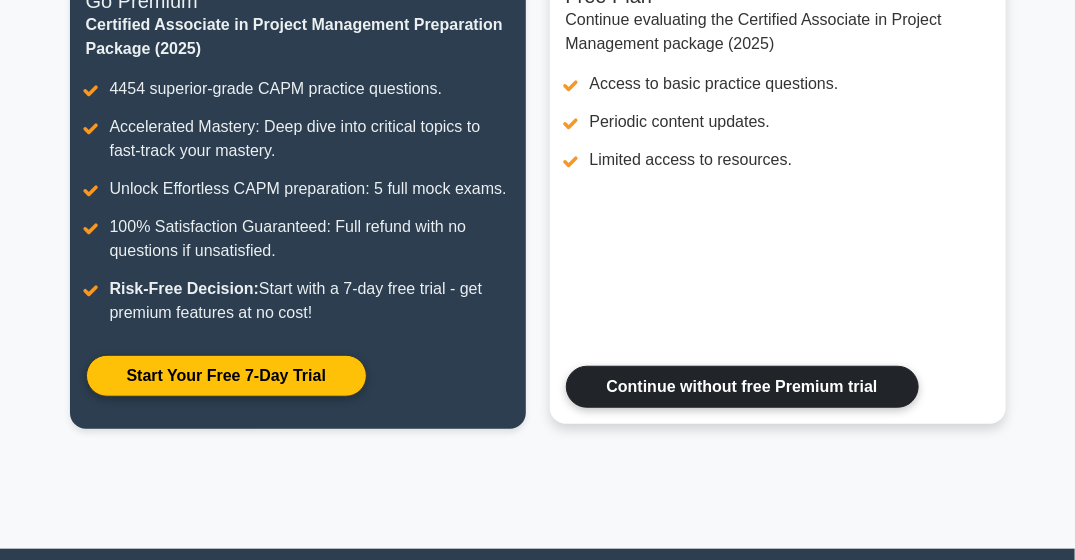 click on "Continue without free Premium trial" at bounding box center [742, 387] 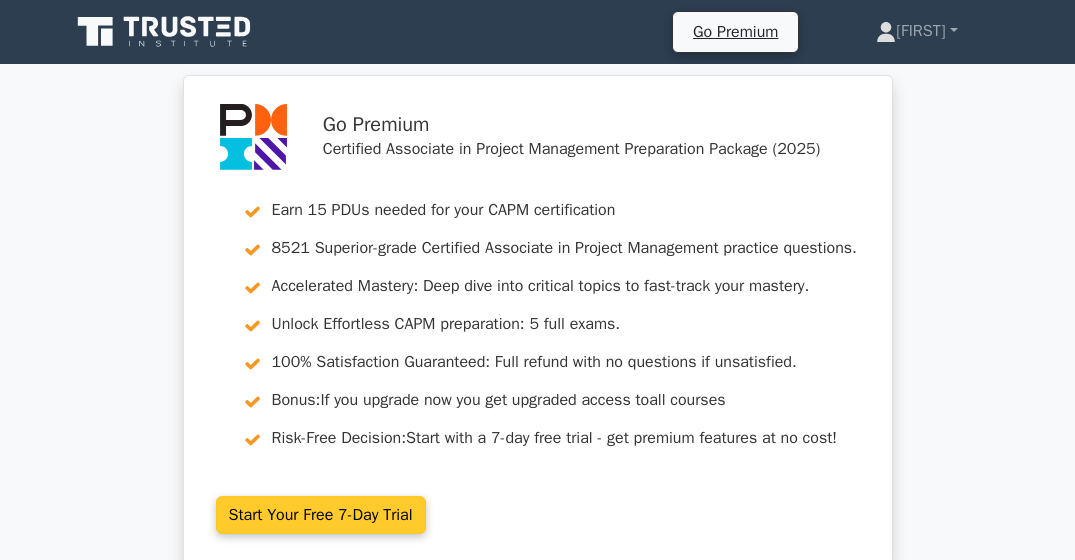 scroll, scrollTop: 0, scrollLeft: 0, axis: both 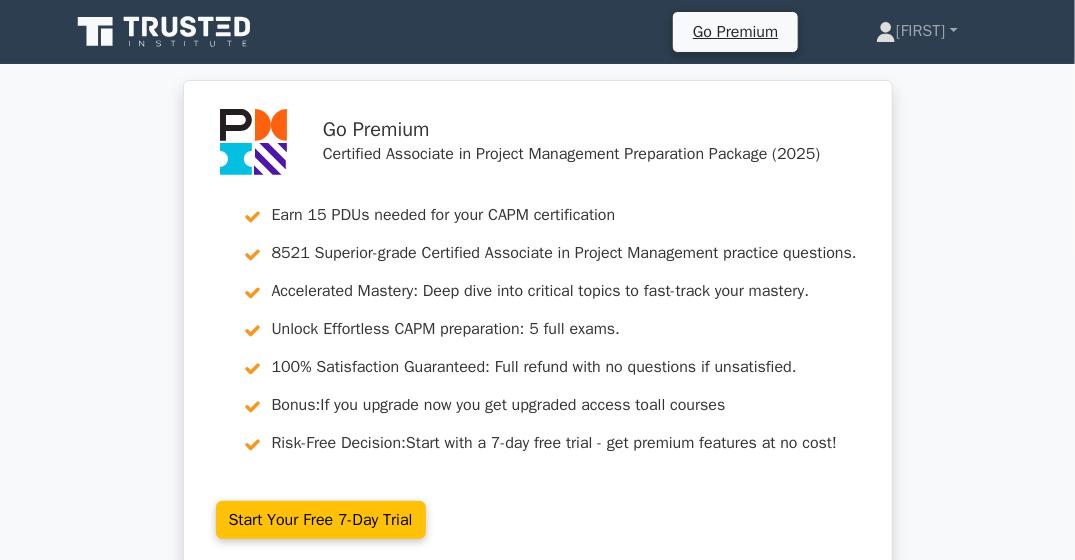 click on "Go Premium
Certified Associate in Project Management Preparation Package (2025)
Earn 15 PDUs needed for your CAPM certification
8521 Superior-grade  Certified Associate in Project Management practice questions.
Accelerated Mastery: Deep dive into critical topics to fast-track your mastery.
Unlock Effortless CAPM preparation: 5 full exams.
100% Satisfaction Guaranteed: Full refund with no questions if unsatisfied.
Bonus: all courses" at bounding box center [537, 338] 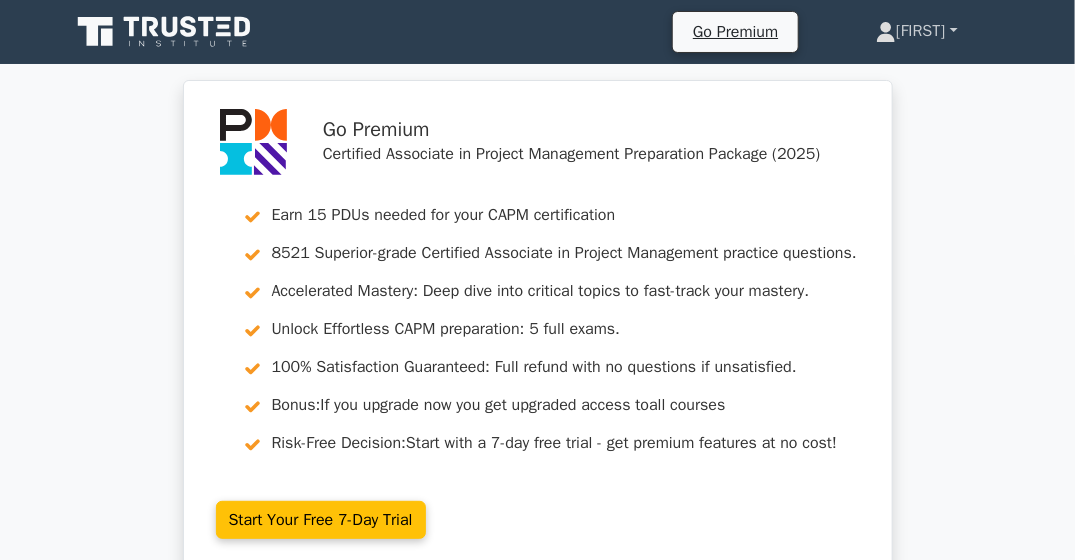 click on "[FIRST]" at bounding box center [916, 31] 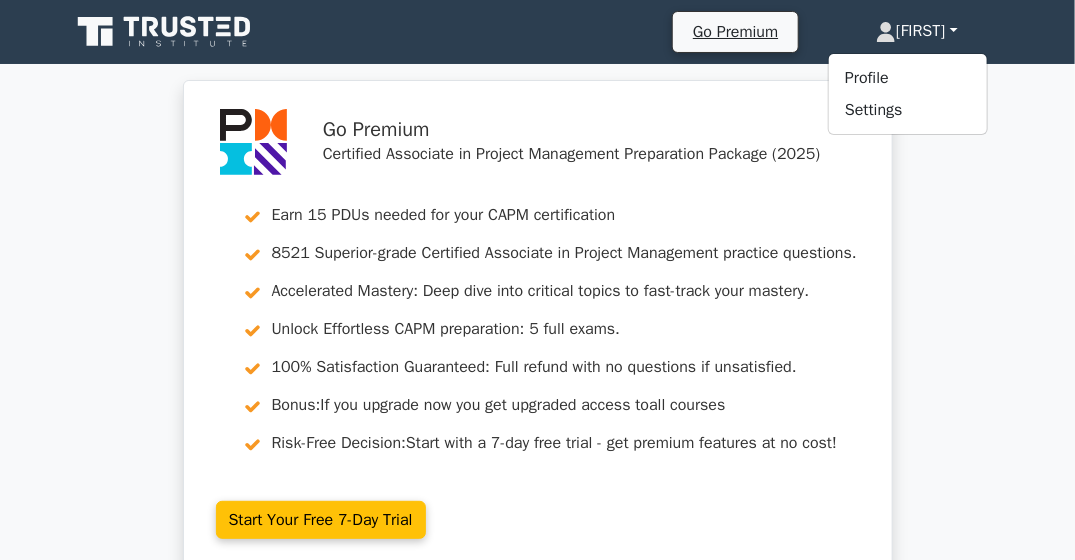 click on "[FIRST]" at bounding box center [916, 31] 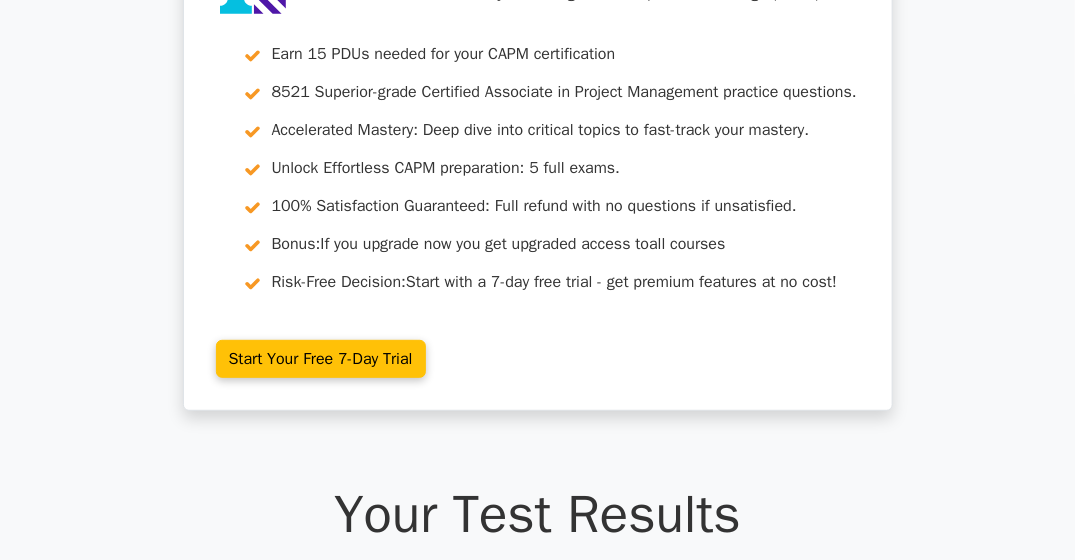 scroll, scrollTop: 0, scrollLeft: 0, axis: both 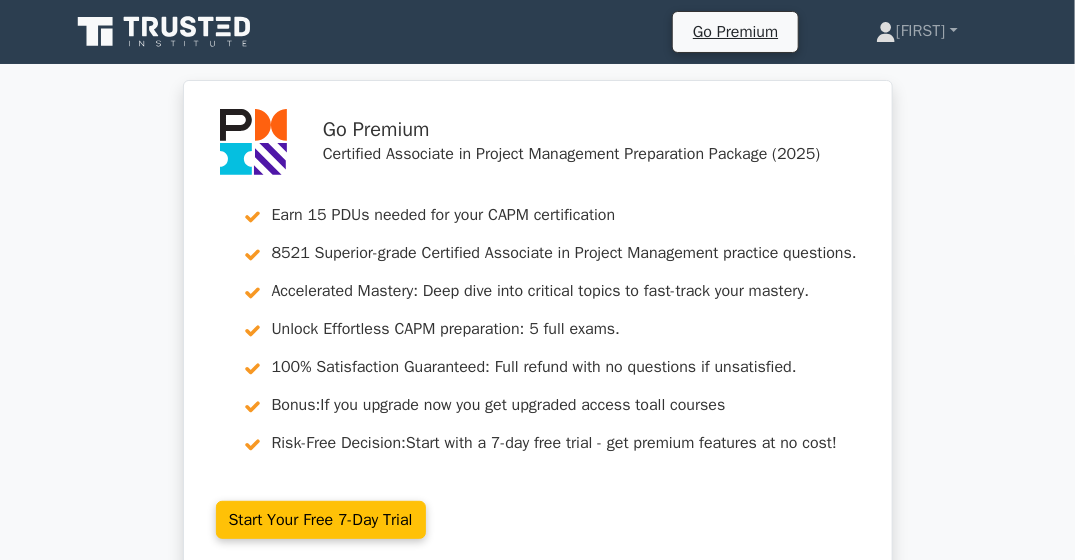 drag, startPoint x: 1014, startPoint y: 194, endPoint x: 965, endPoint y: 182, distance: 50.447994 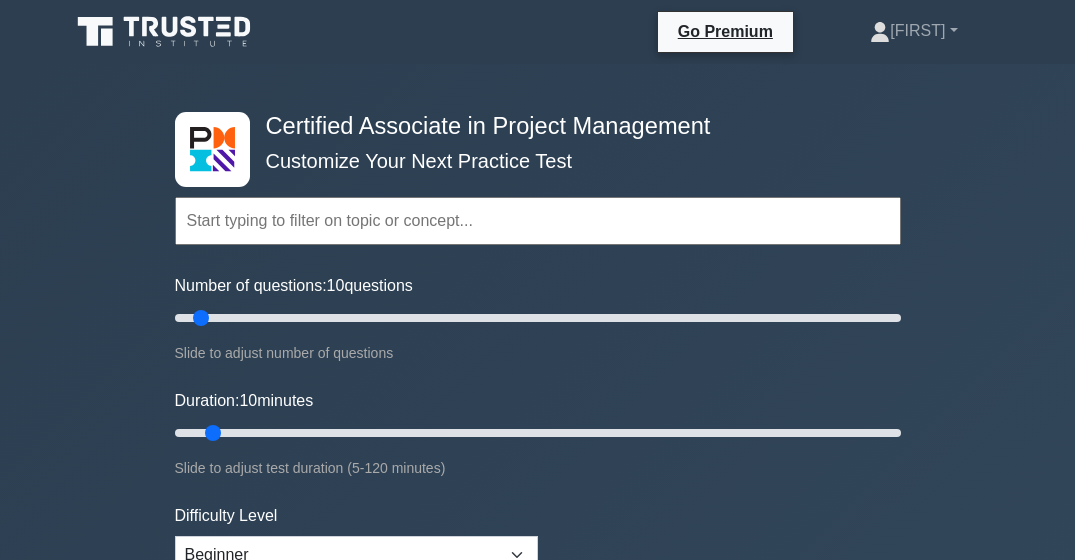 scroll, scrollTop: 0, scrollLeft: 0, axis: both 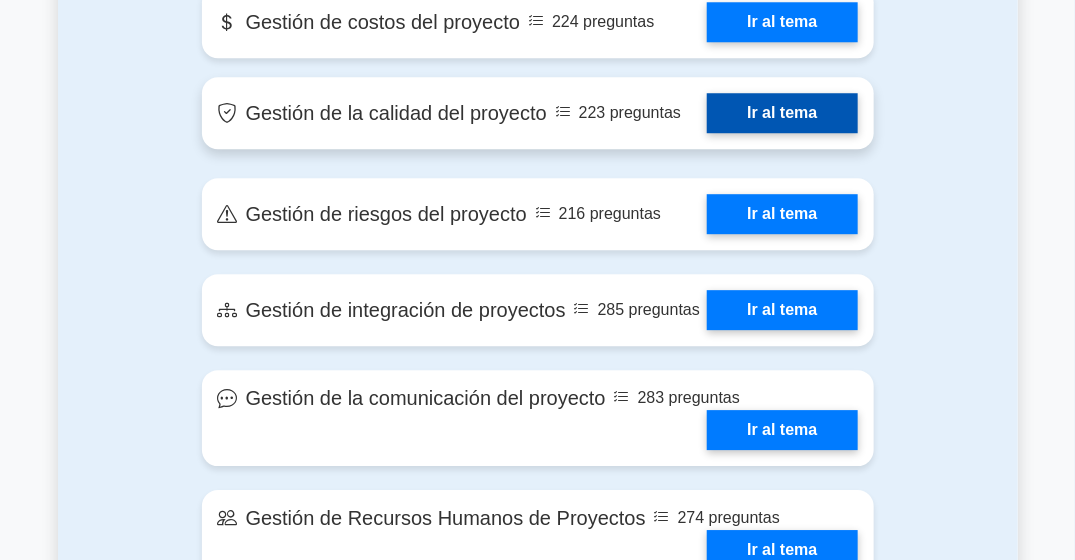 click on "Ir al tema" at bounding box center (782, 113) 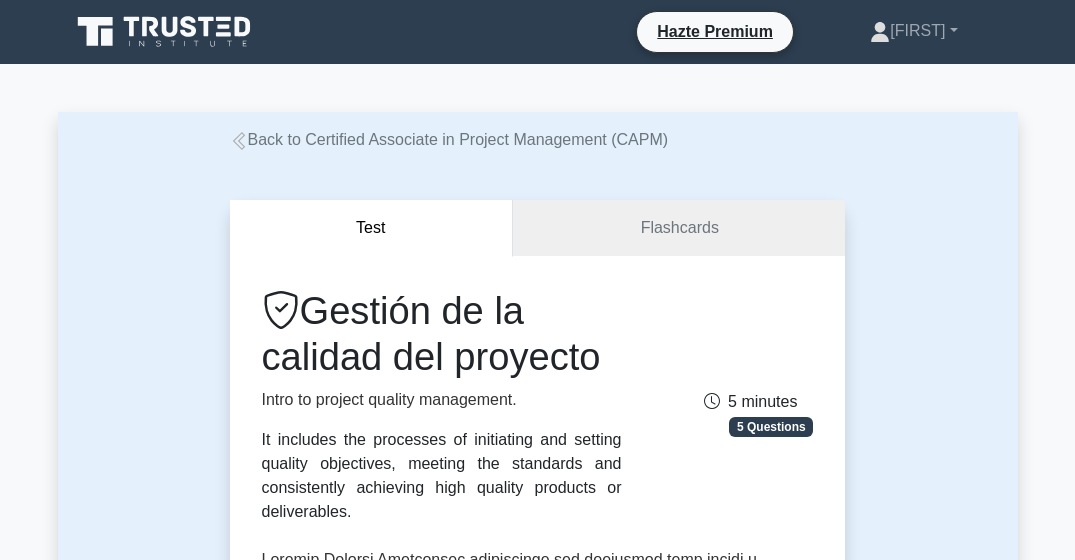 scroll, scrollTop: 0, scrollLeft: 0, axis: both 